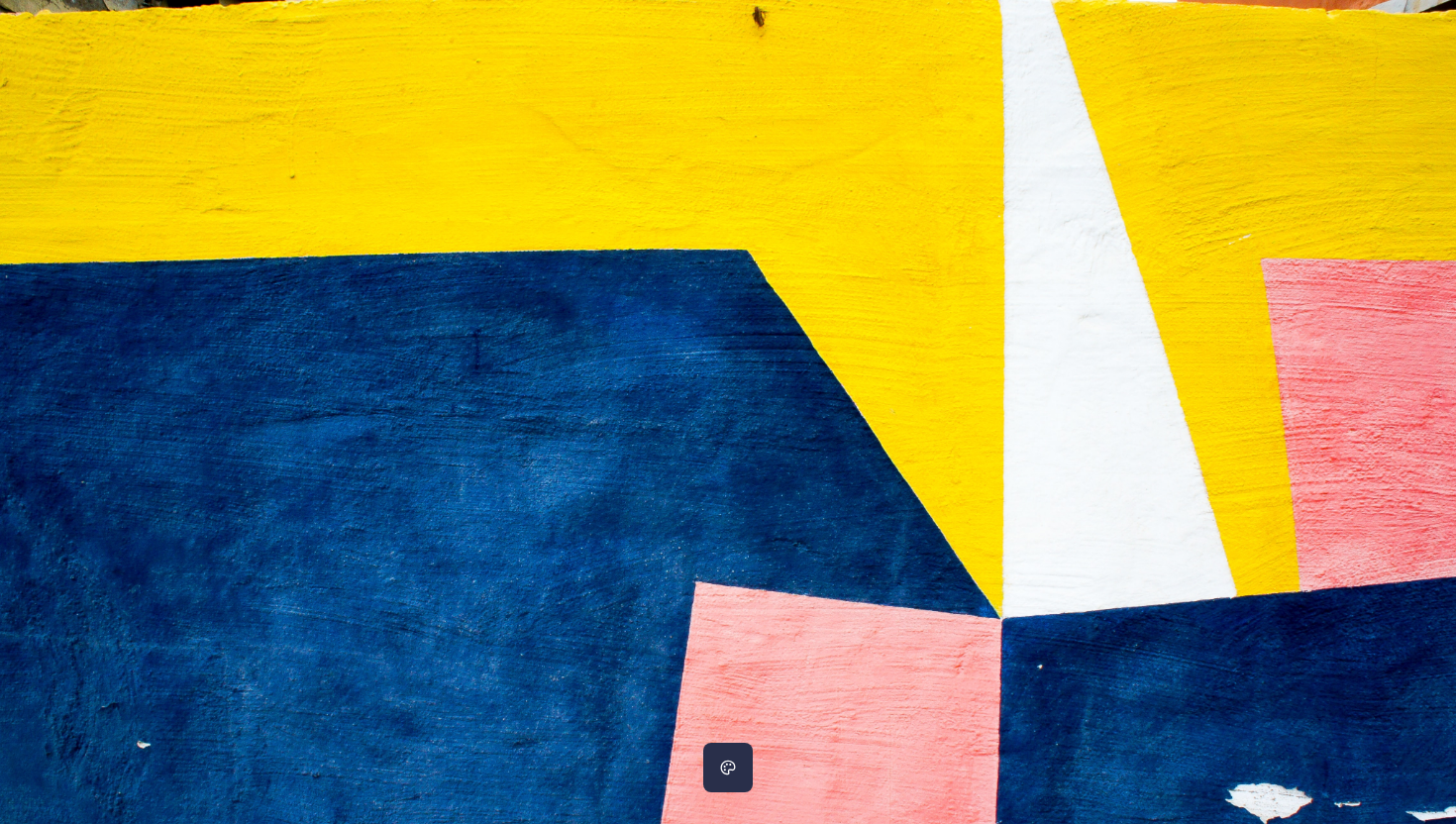 scroll, scrollTop: 0, scrollLeft: 0, axis: both 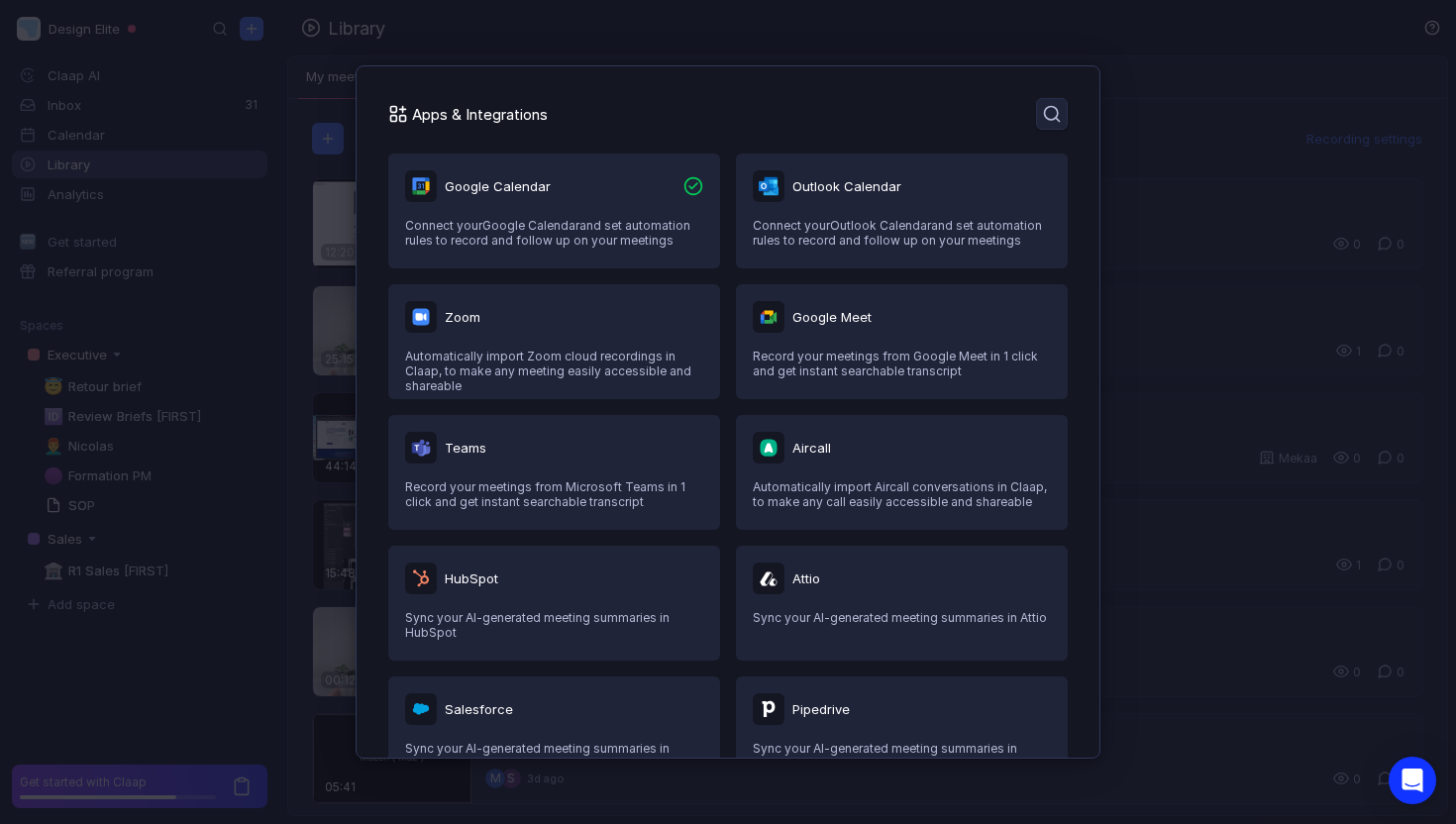 click on "Apps & Integrations Google Calendar Connect your Google Calendar and set automation rules to record and follow up on your meetings Outlook Calendar Connect your Outlook Calendar and set automation rules to record and follow up on your meetings Zoom Automatically import Zoom cloud recordings in Claap, to make any meeting easily accessible and shareable Google Meet Record your meetings from Google Meet in 1 click and get instant searchable transcript Teams Record your meetings from Microsoft Teams in 1 click and get instant searchable transcript Aircall Automatically import Aircall conversations in Claap, to make any call easily accessible and shareable HubSpot Sync your AI-generated meeting summaries in HubSpot Attio Sync your AI-generated meeting summaries in Attio Salesforce Sync your AI-generated meeting summaries in Salesforce Pipedrive Sync your AI-generated meeting summaries in Pipedrive Slack Automatically post your videos in Slack and get notified on new activity Notion Linear Create Linear" at bounding box center [728, 412] 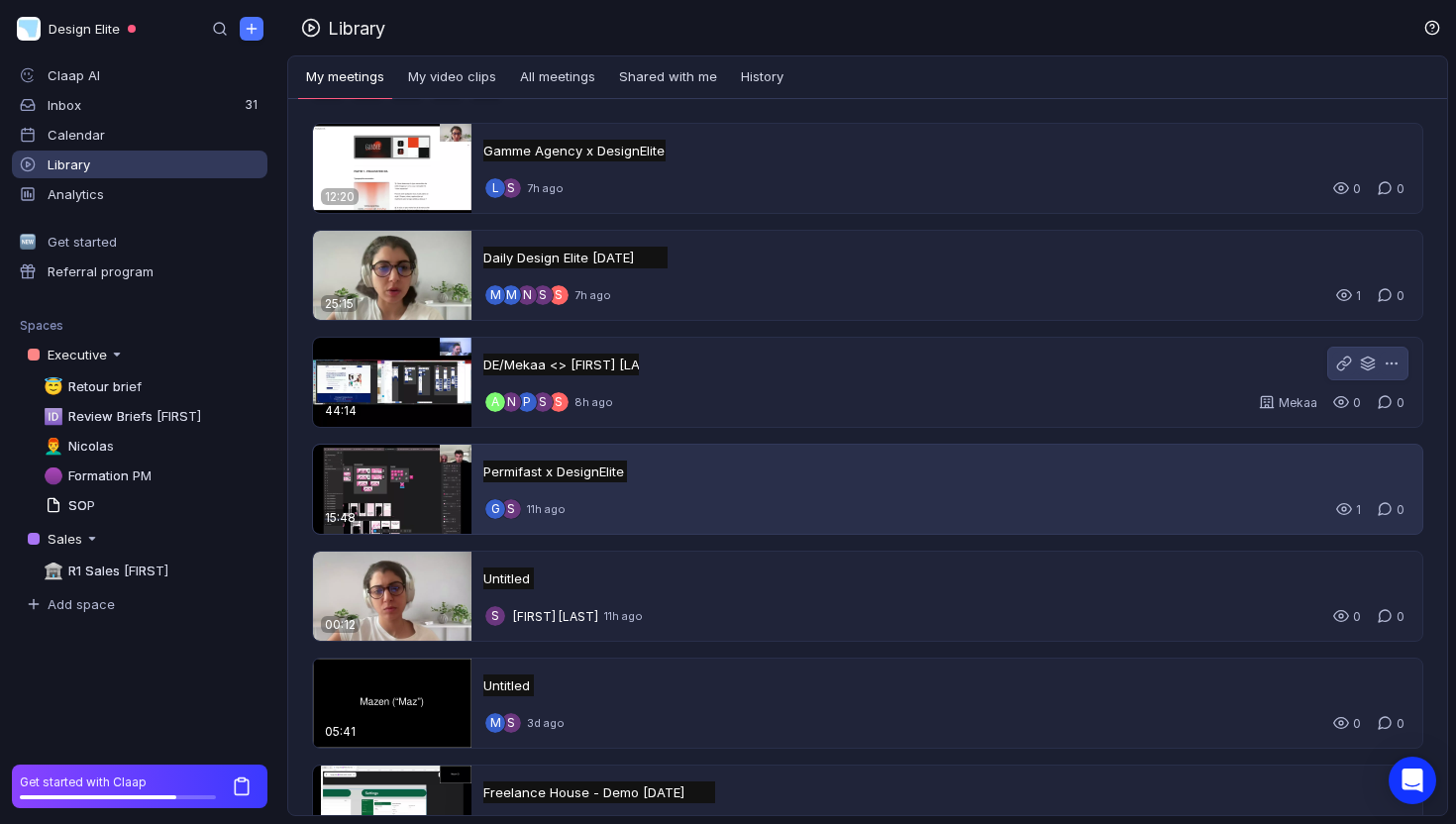 scroll, scrollTop: 33, scrollLeft: 0, axis: vertical 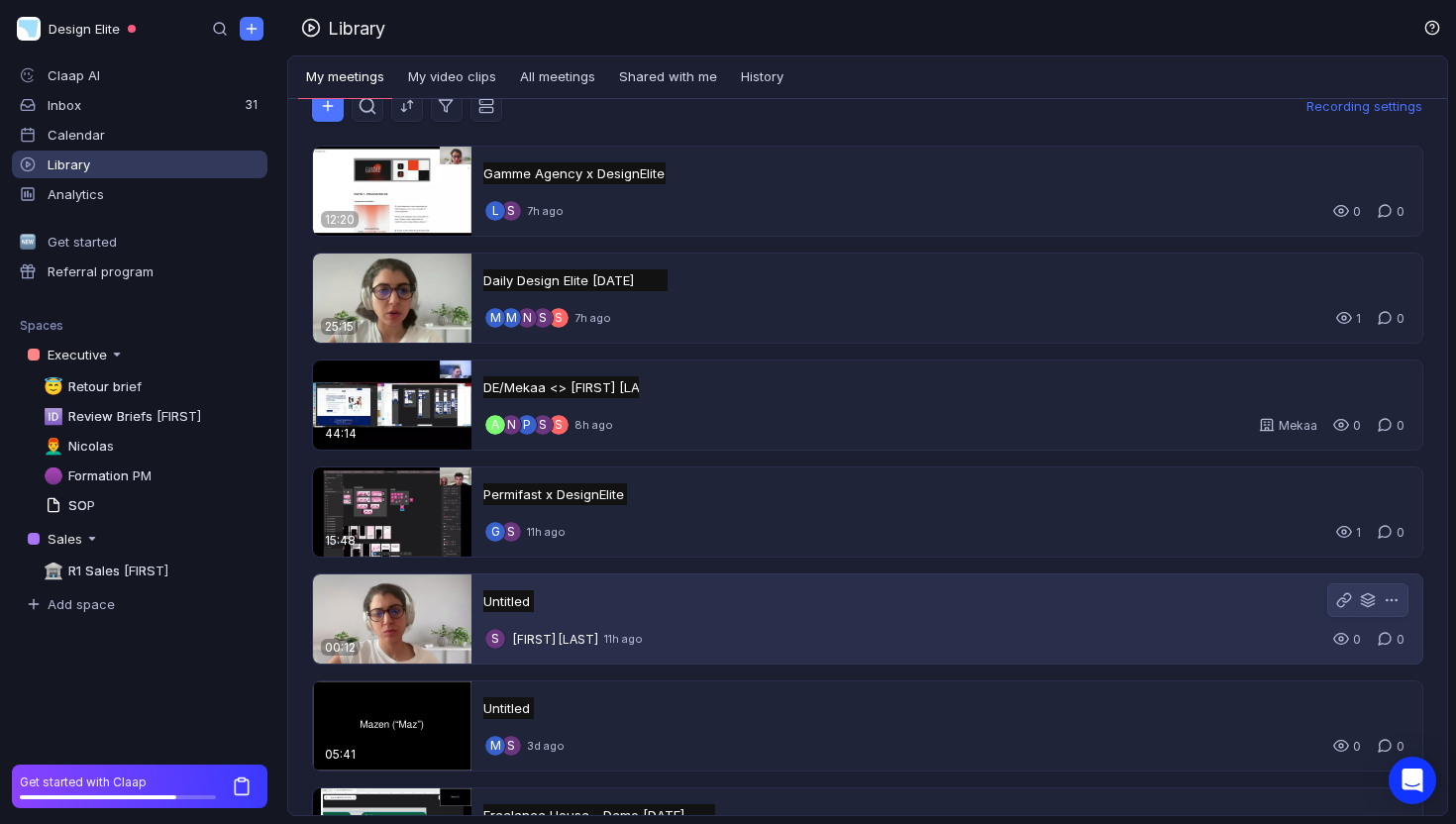 click on "Untitled Untitled Untitled" at bounding box center [945, 601] 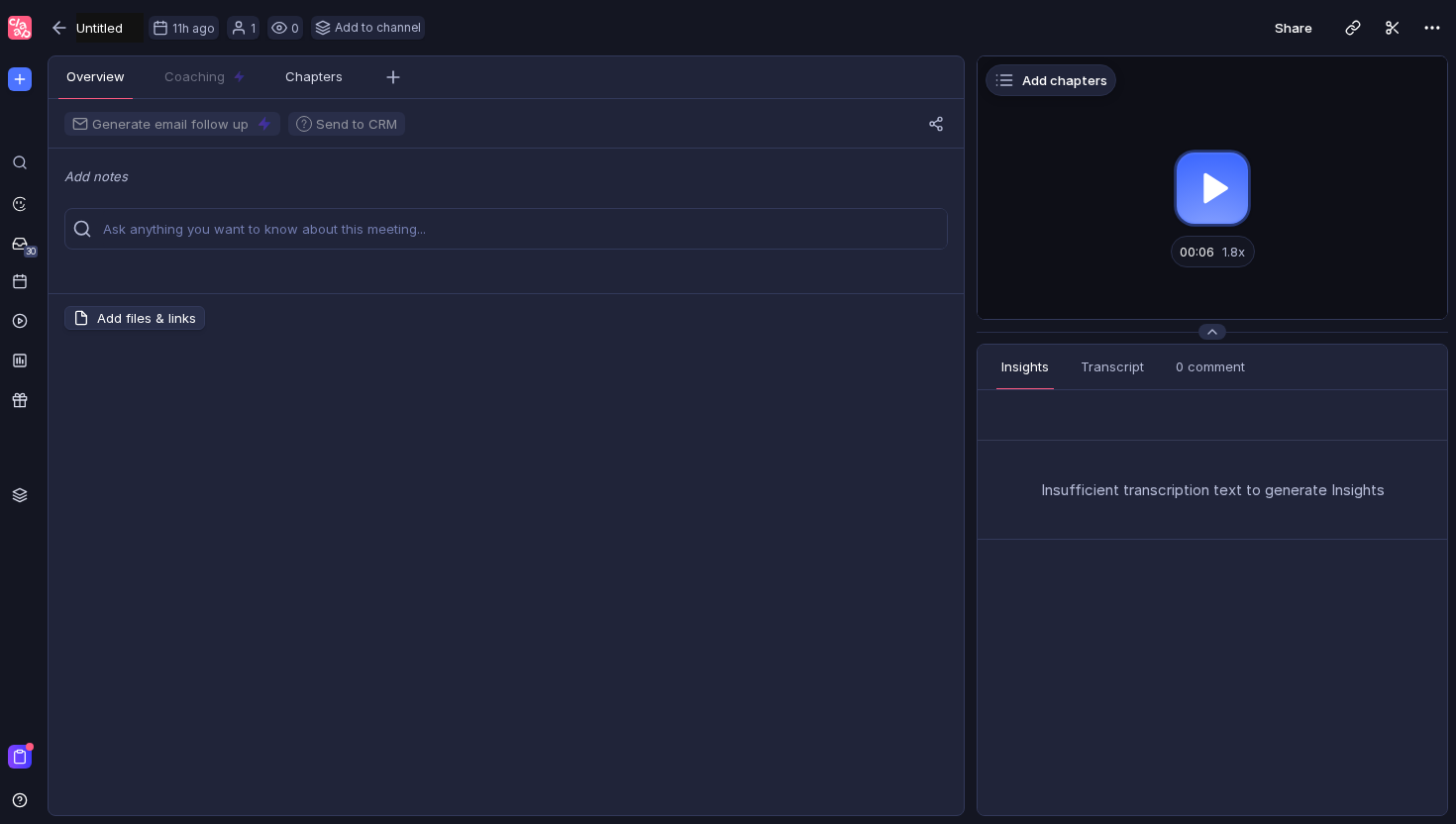 click at bounding box center [1212, 187] 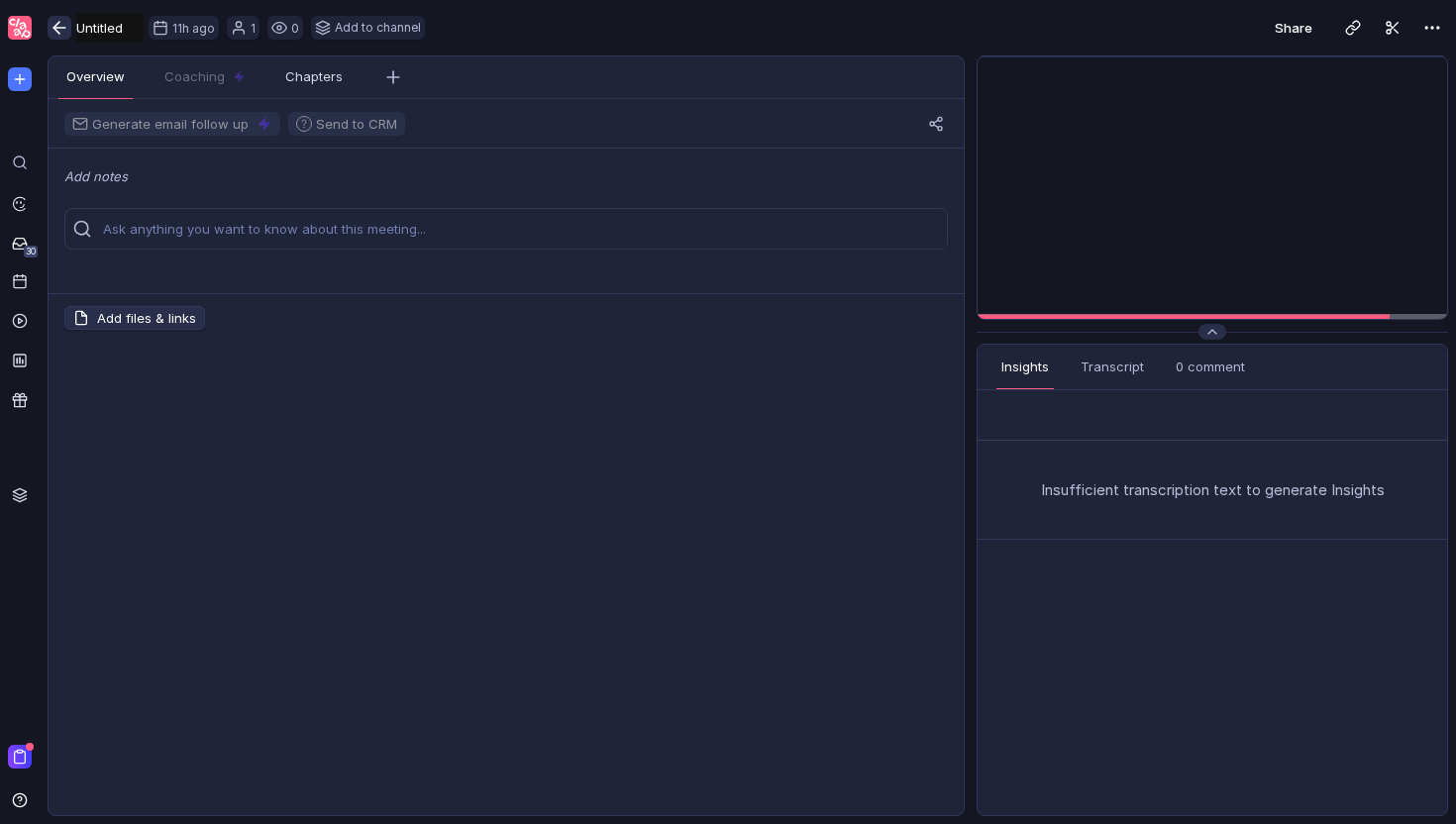 click at bounding box center (59, 28) 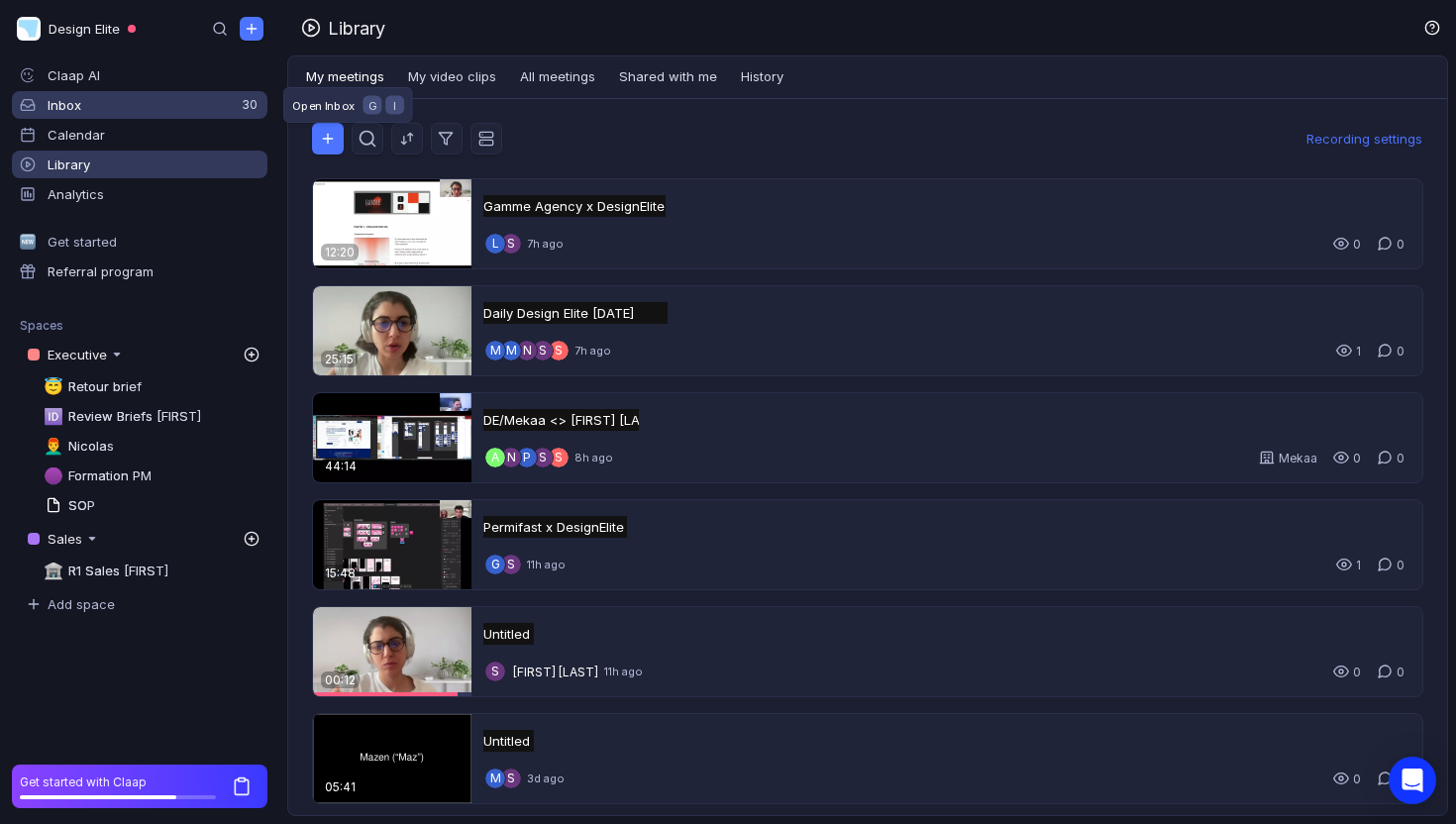 click on "Inbox" at bounding box center (144, 105) 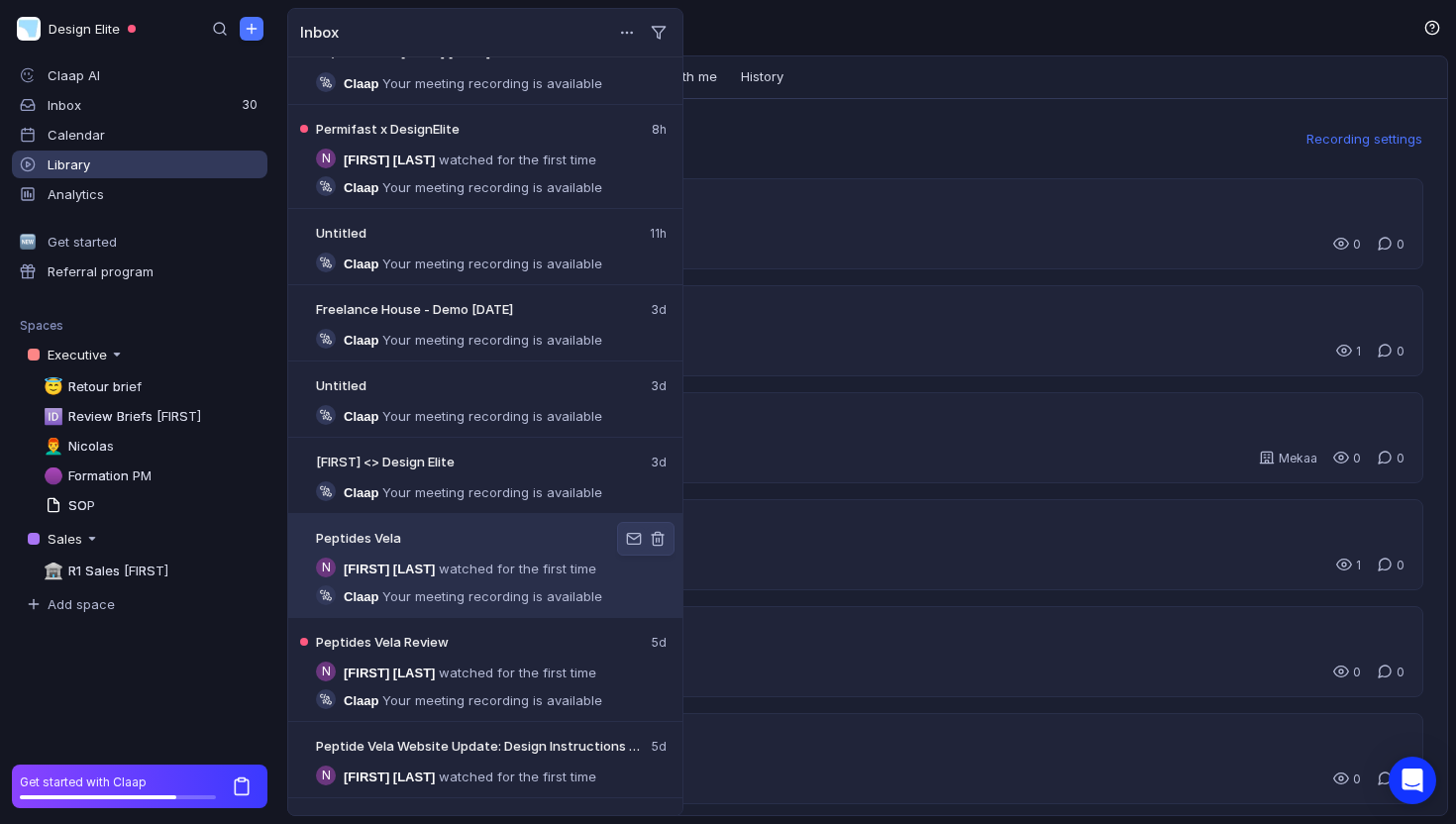 scroll, scrollTop: 155, scrollLeft: 0, axis: vertical 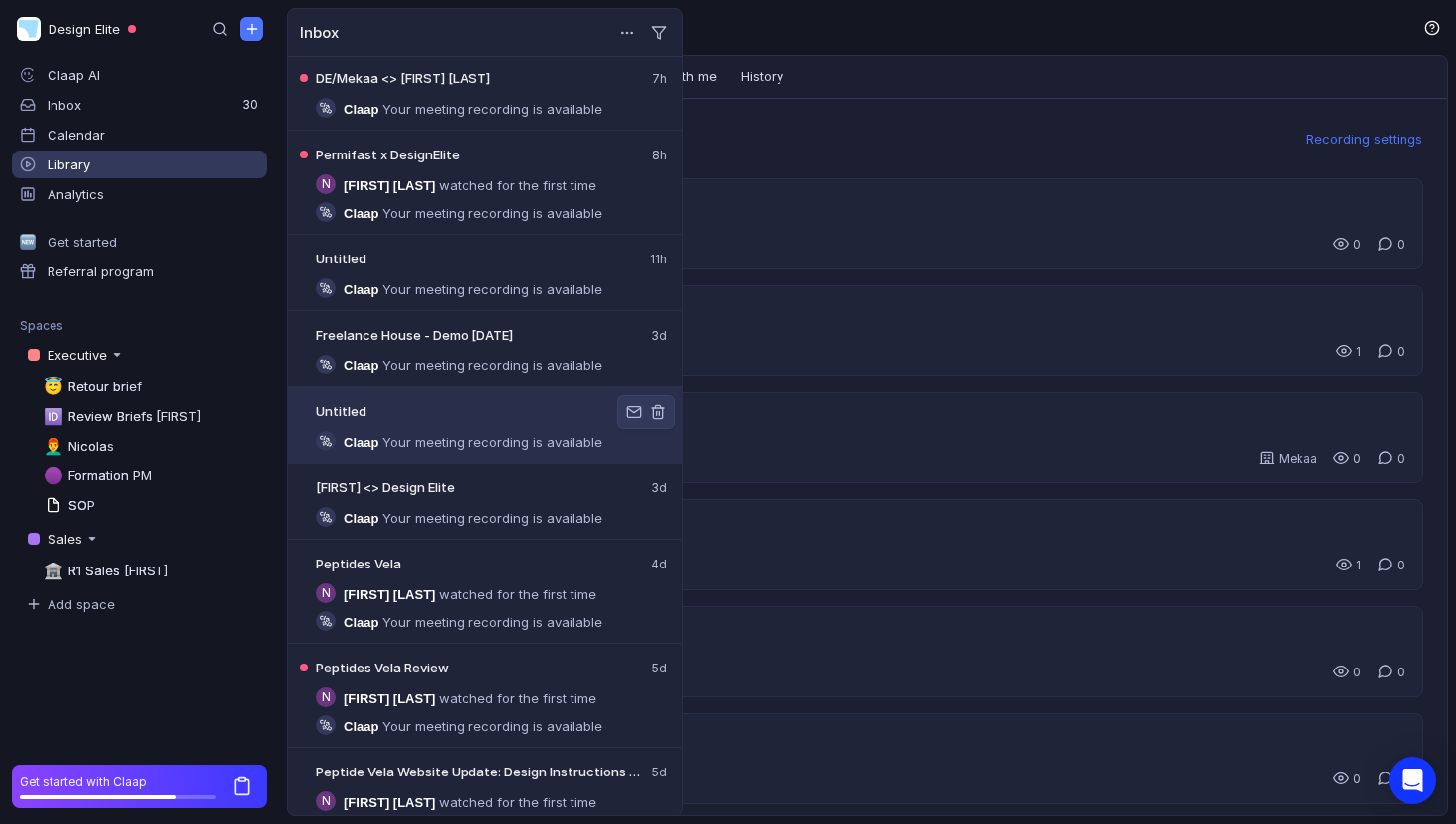 click on "Your meeting recording is available" at bounding box center [492, 442] 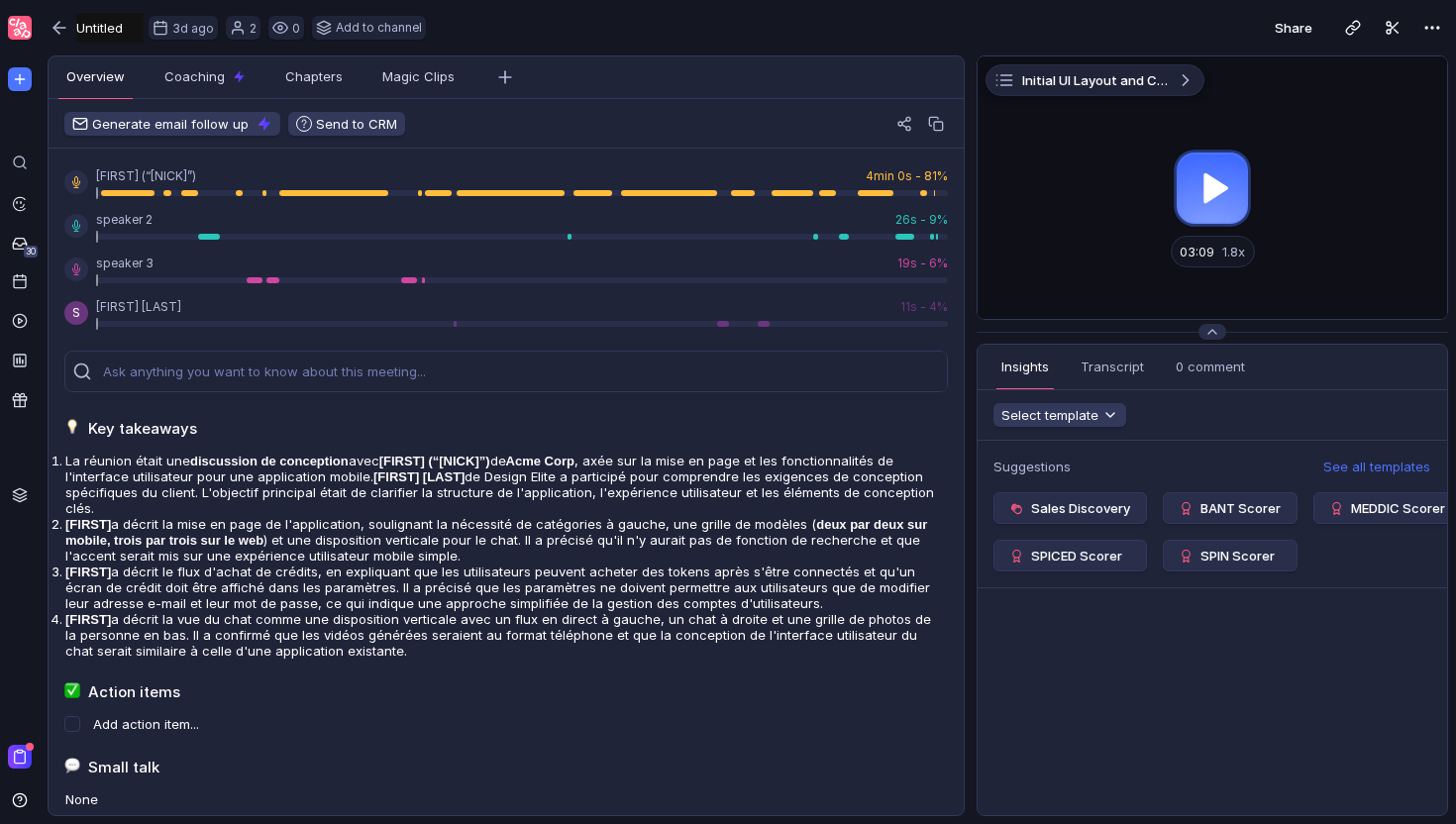 click at bounding box center (1212, 187) 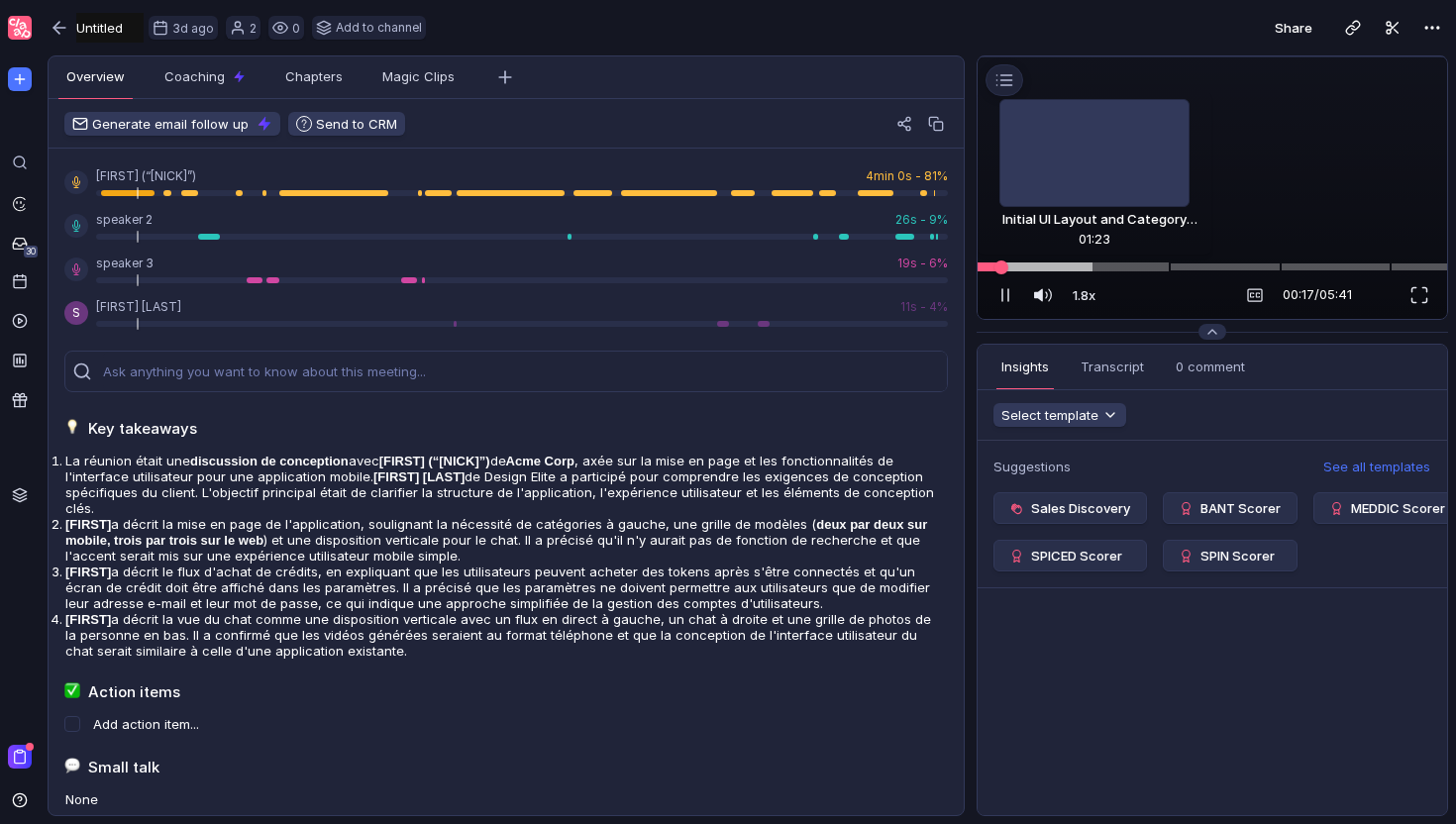 click at bounding box center (1212, 266) 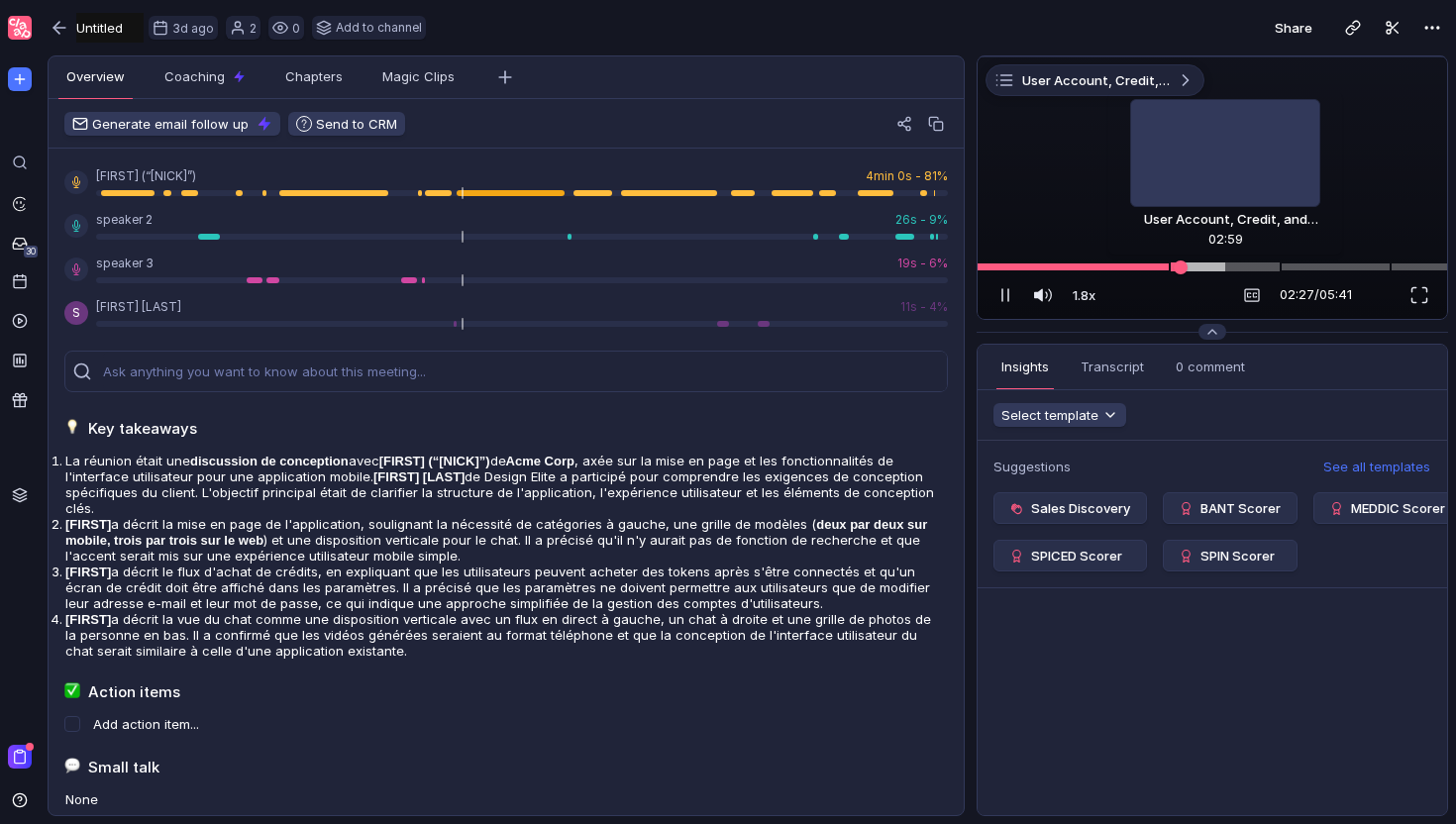 click at bounding box center [1212, 266] 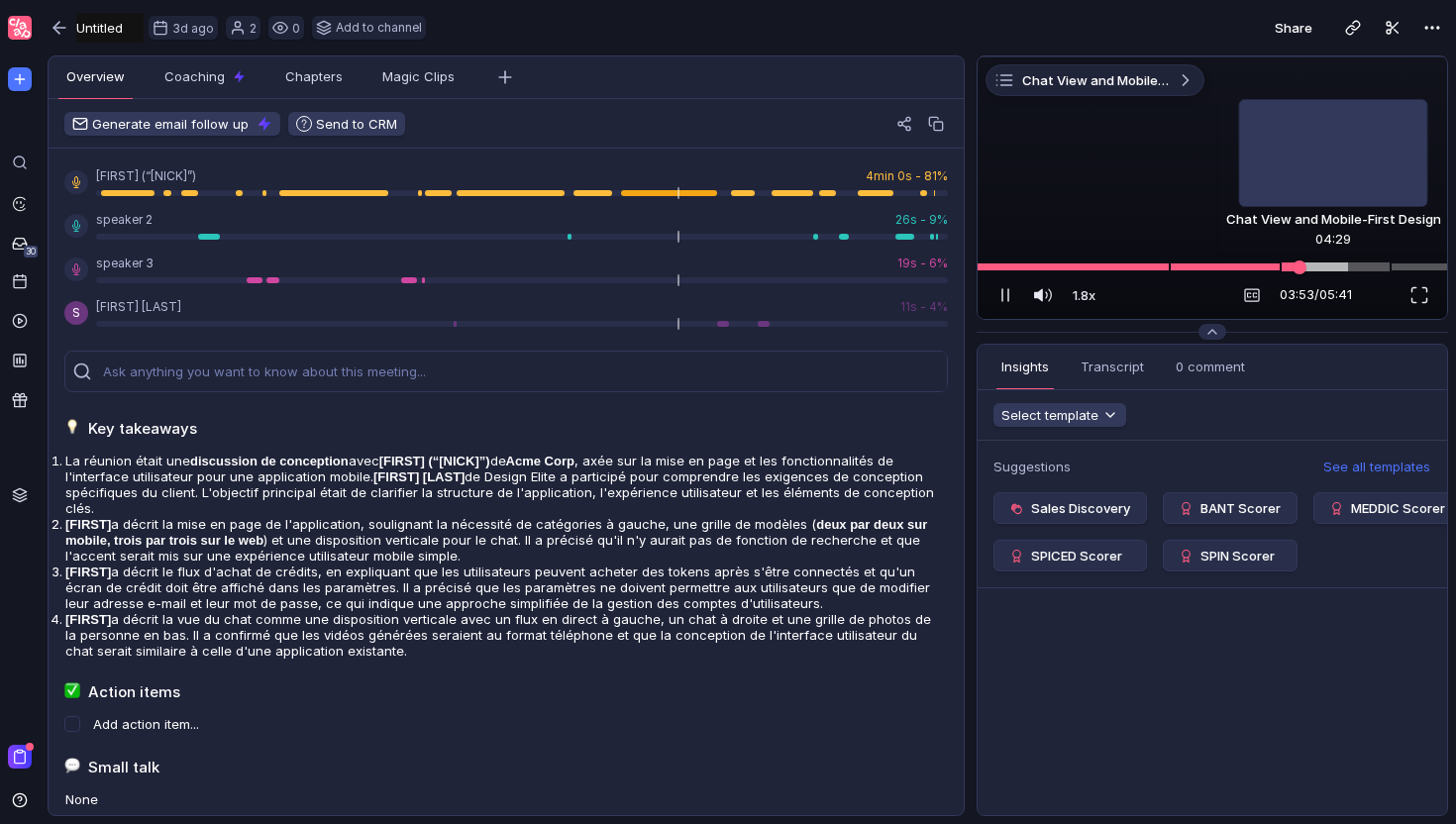 click at bounding box center (1212, 266) 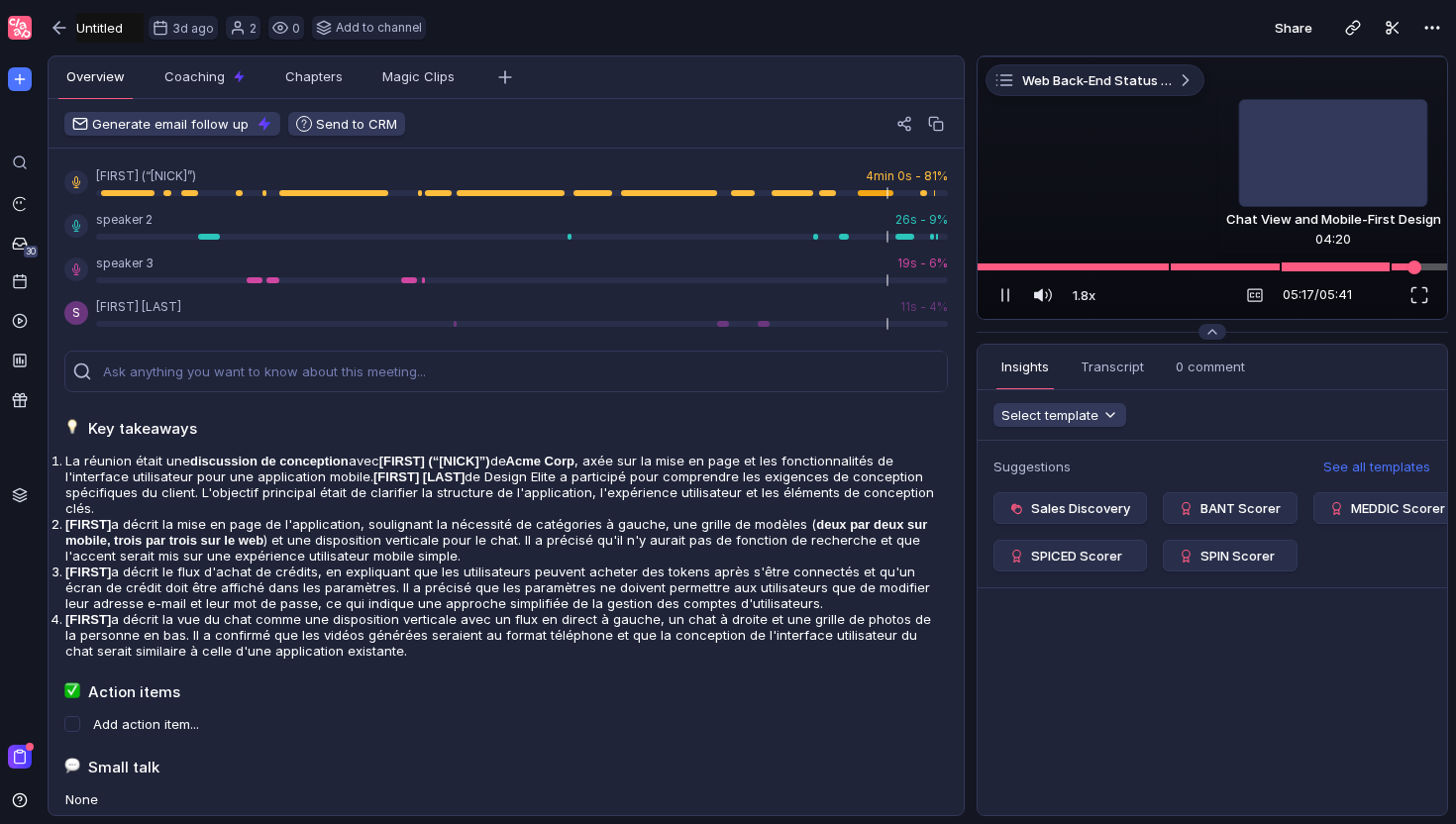 click at bounding box center (1212, 266) 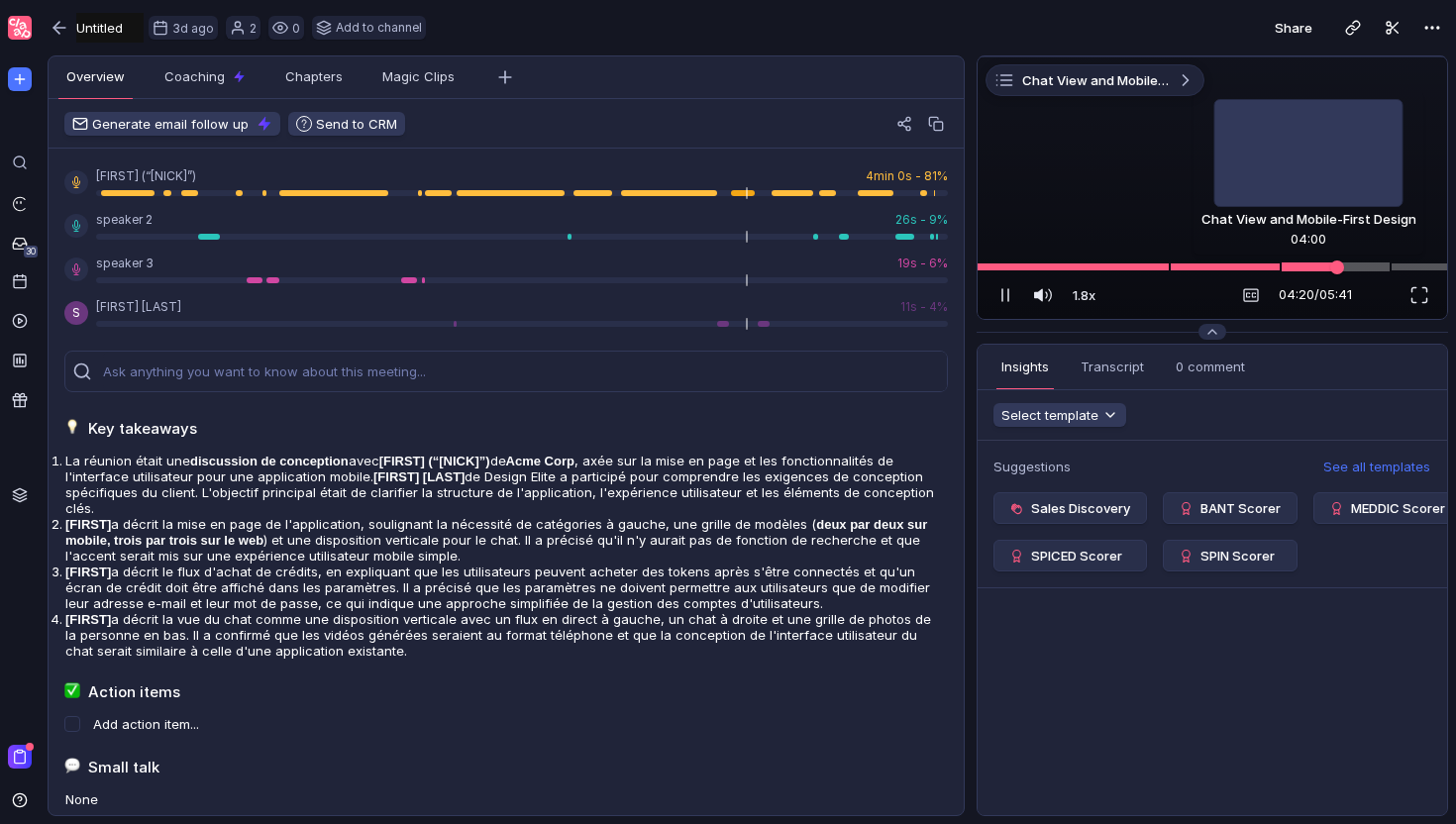 click at bounding box center (1212, 266) 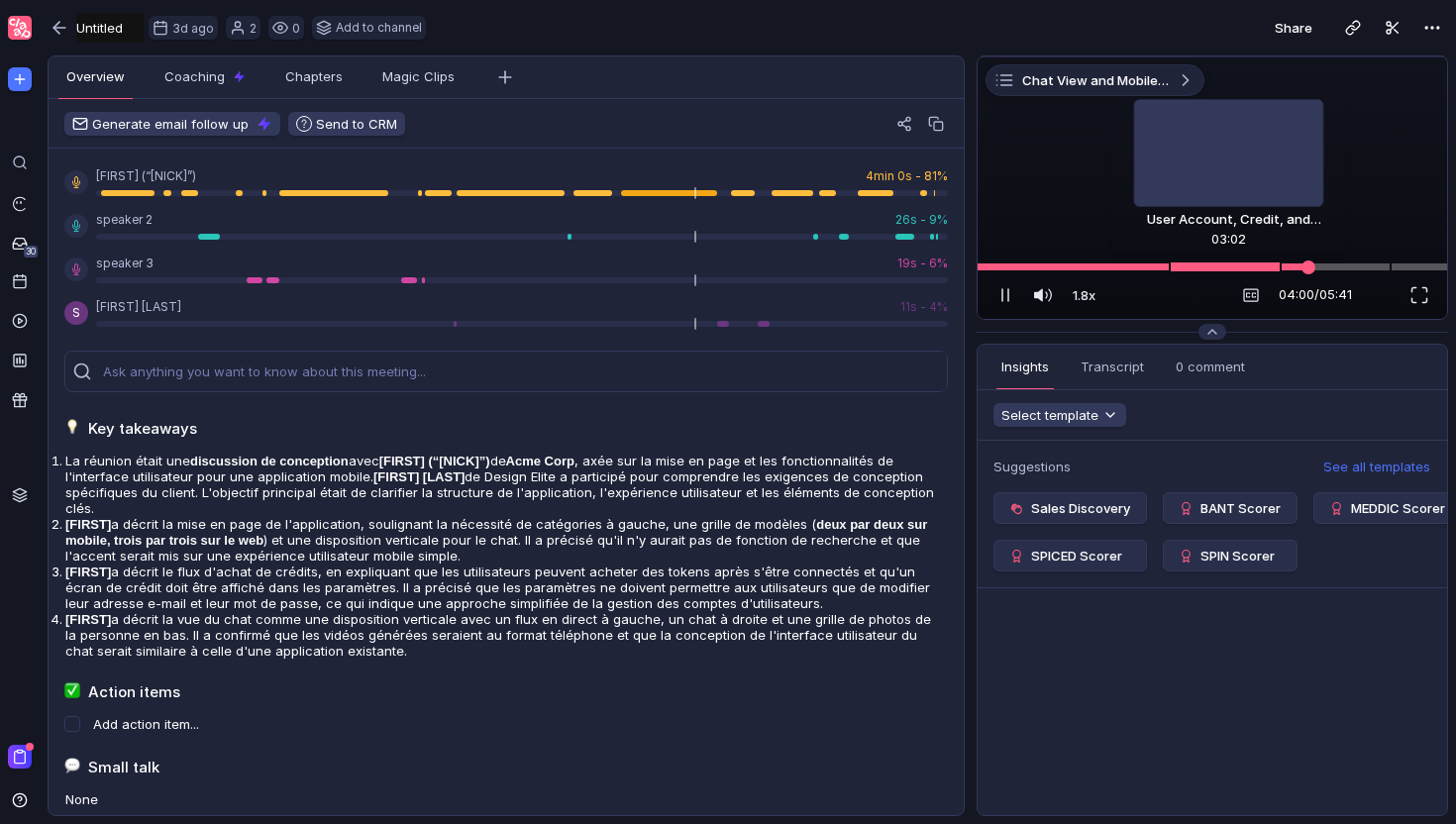 click at bounding box center [1212, 266] 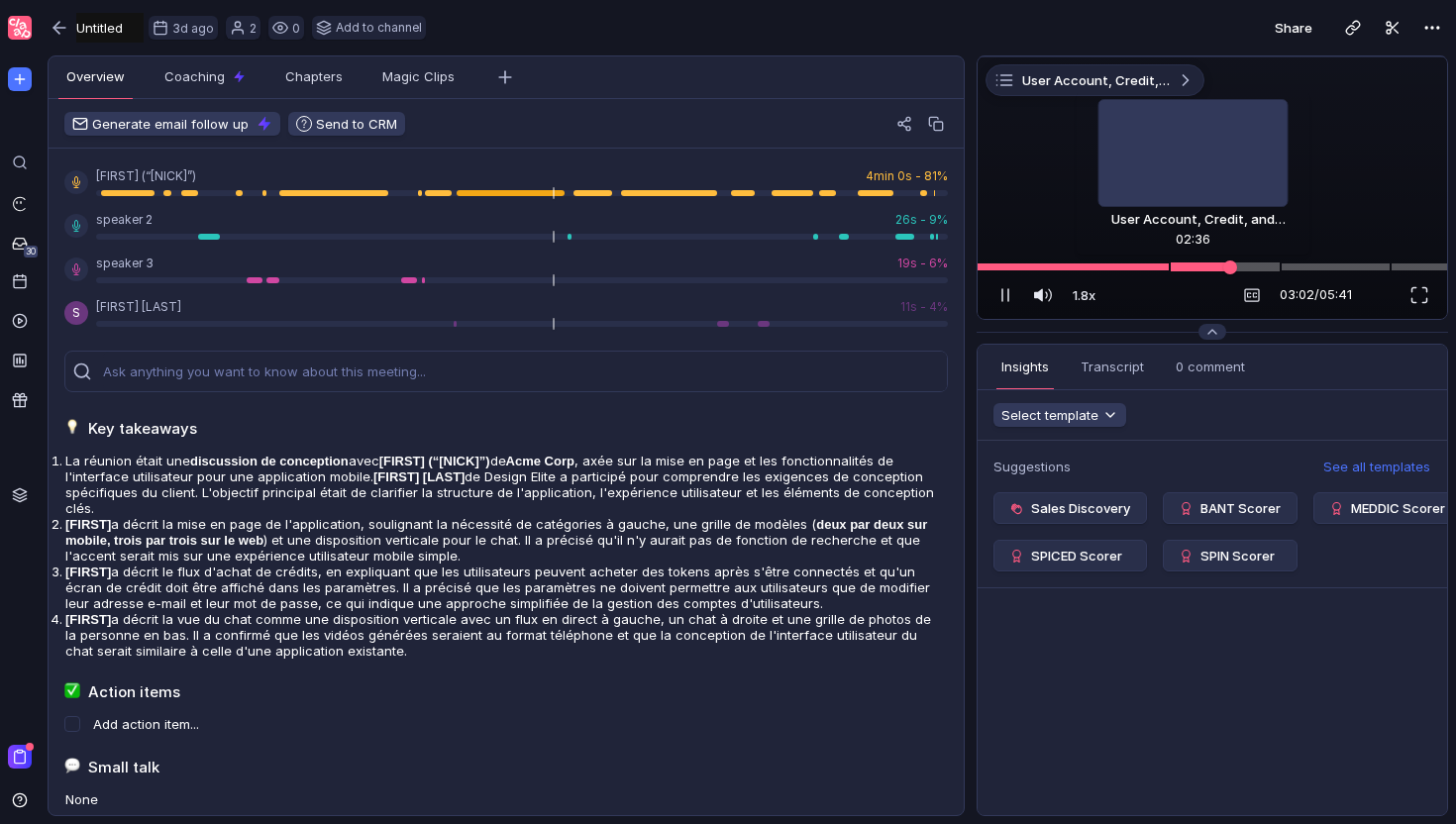 click at bounding box center [1212, 266] 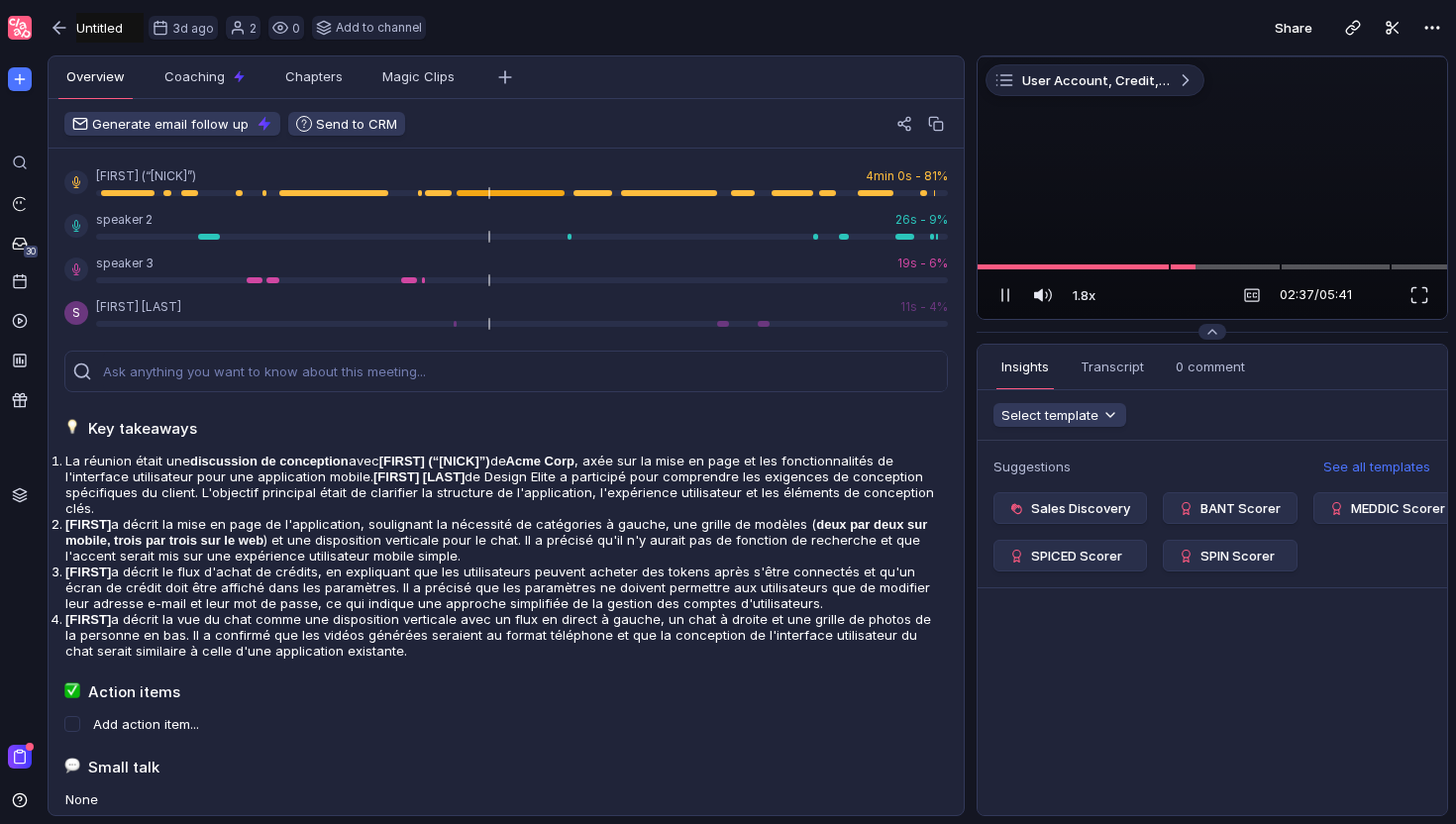 click at bounding box center (1212, 56) 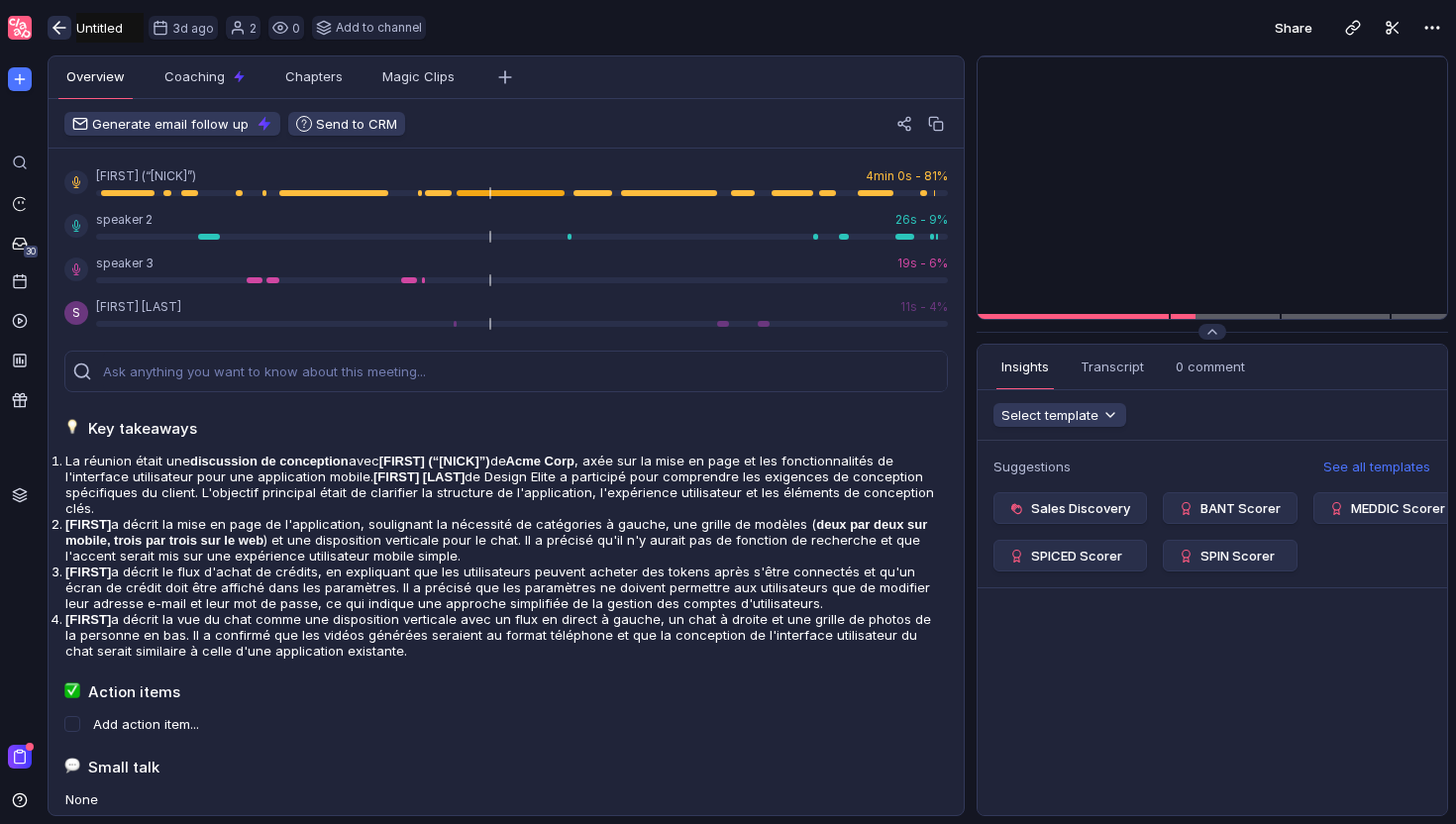 click at bounding box center [59, 28] 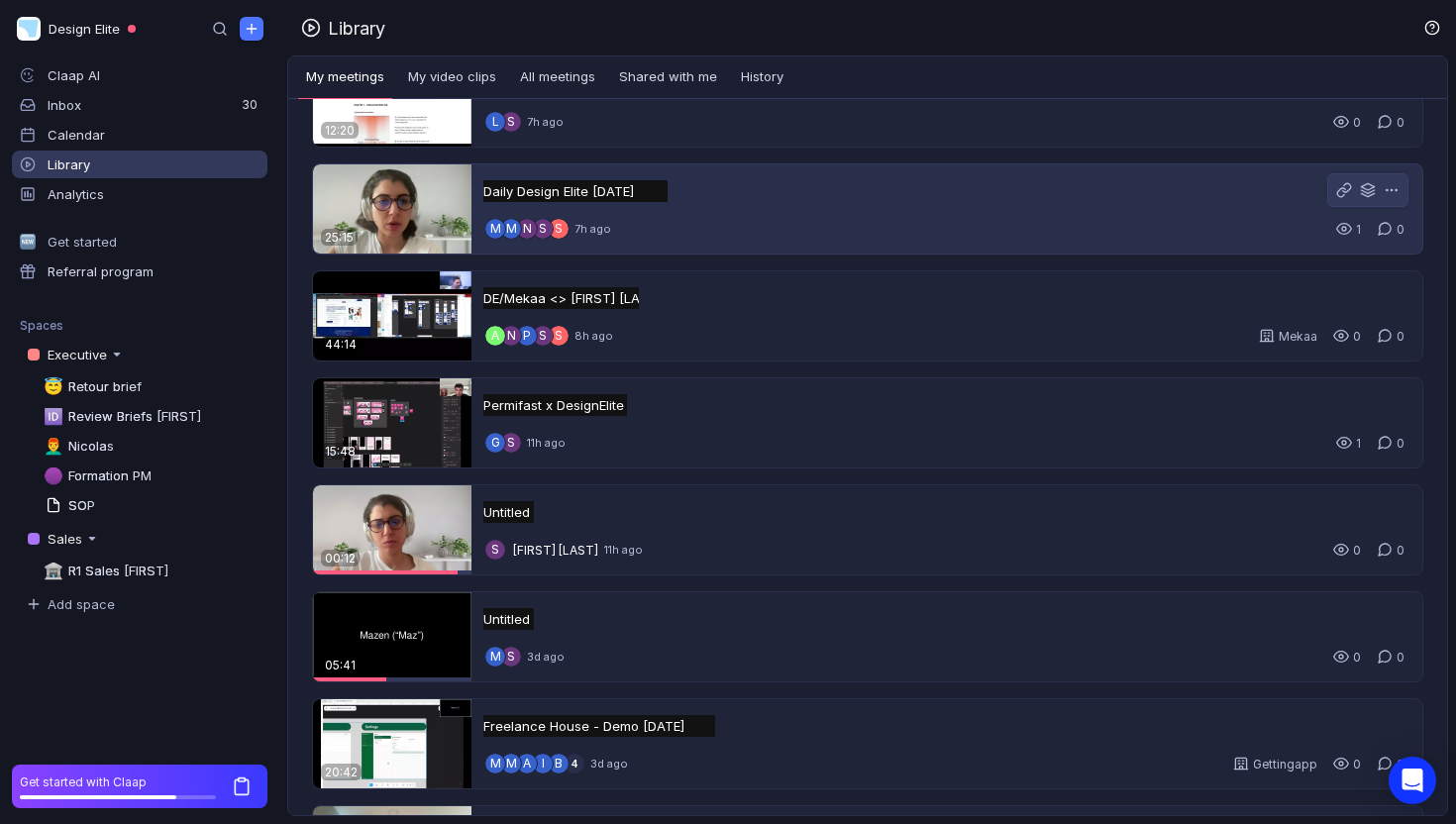 scroll, scrollTop: 0, scrollLeft: 0, axis: both 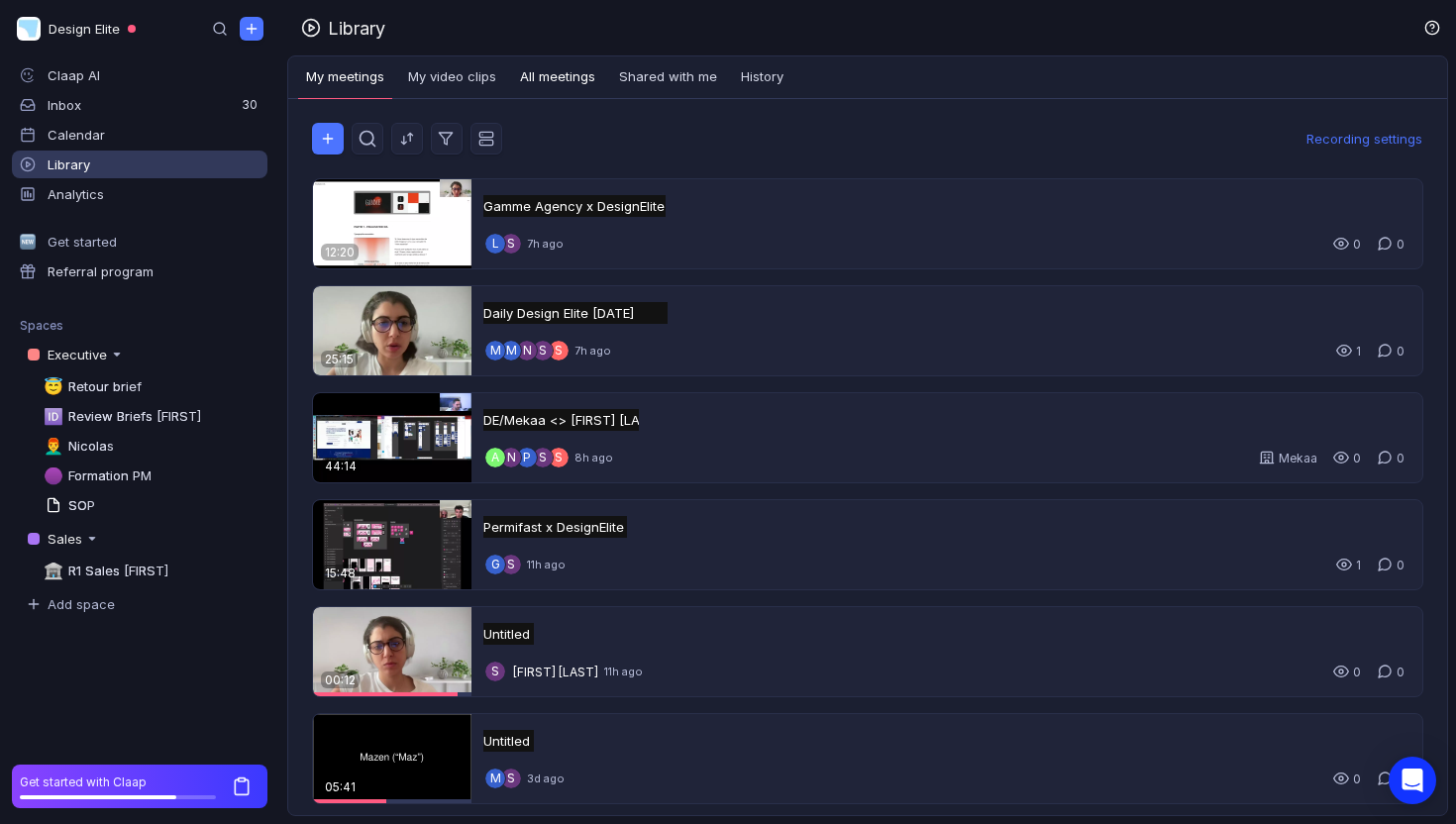 click on "All meetings" at bounding box center (558, 77) 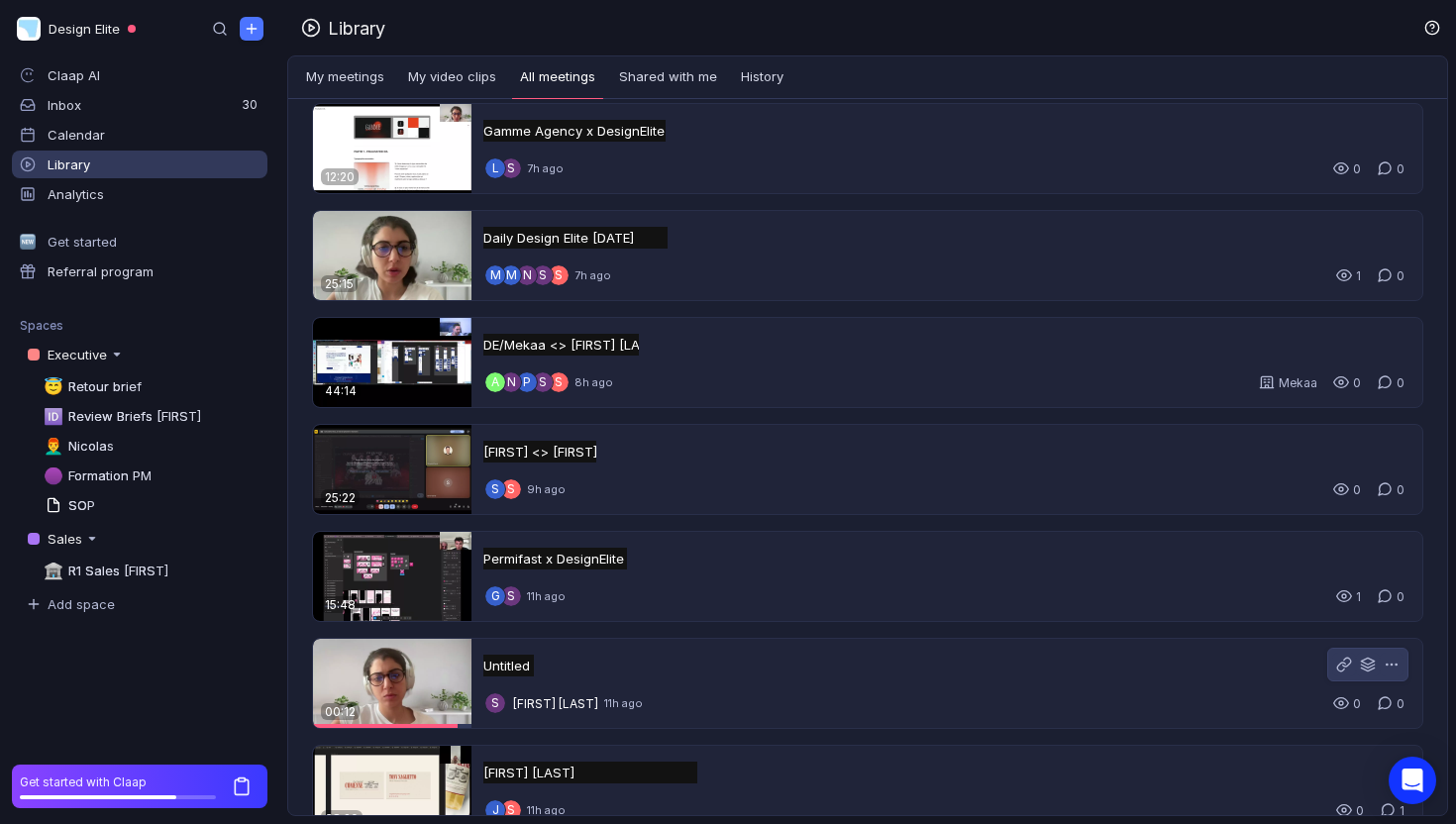 scroll, scrollTop: 0, scrollLeft: 0, axis: both 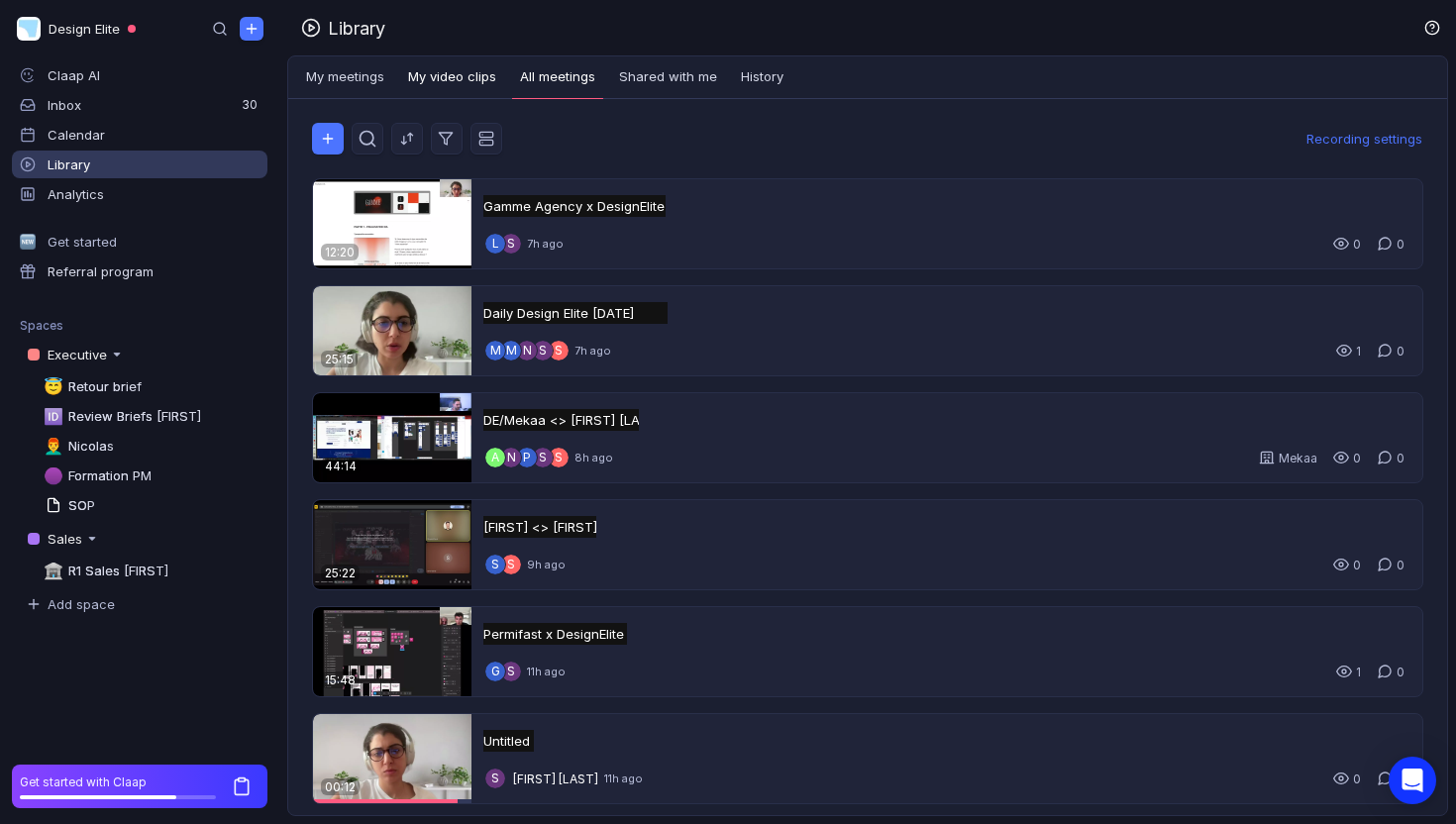 click on "My video clips" at bounding box center (452, 77) 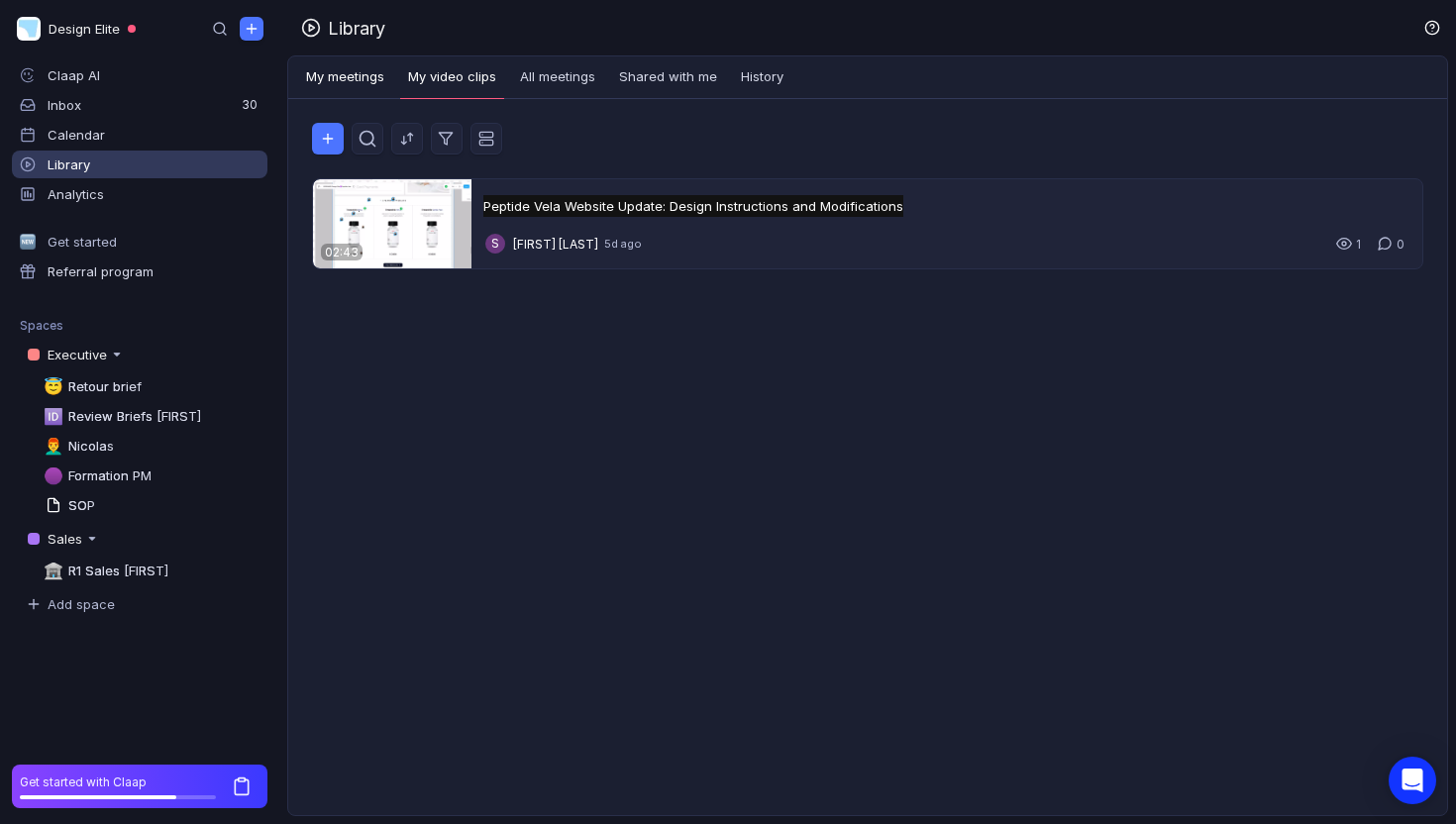 click on "My meetings" at bounding box center [345, 77] 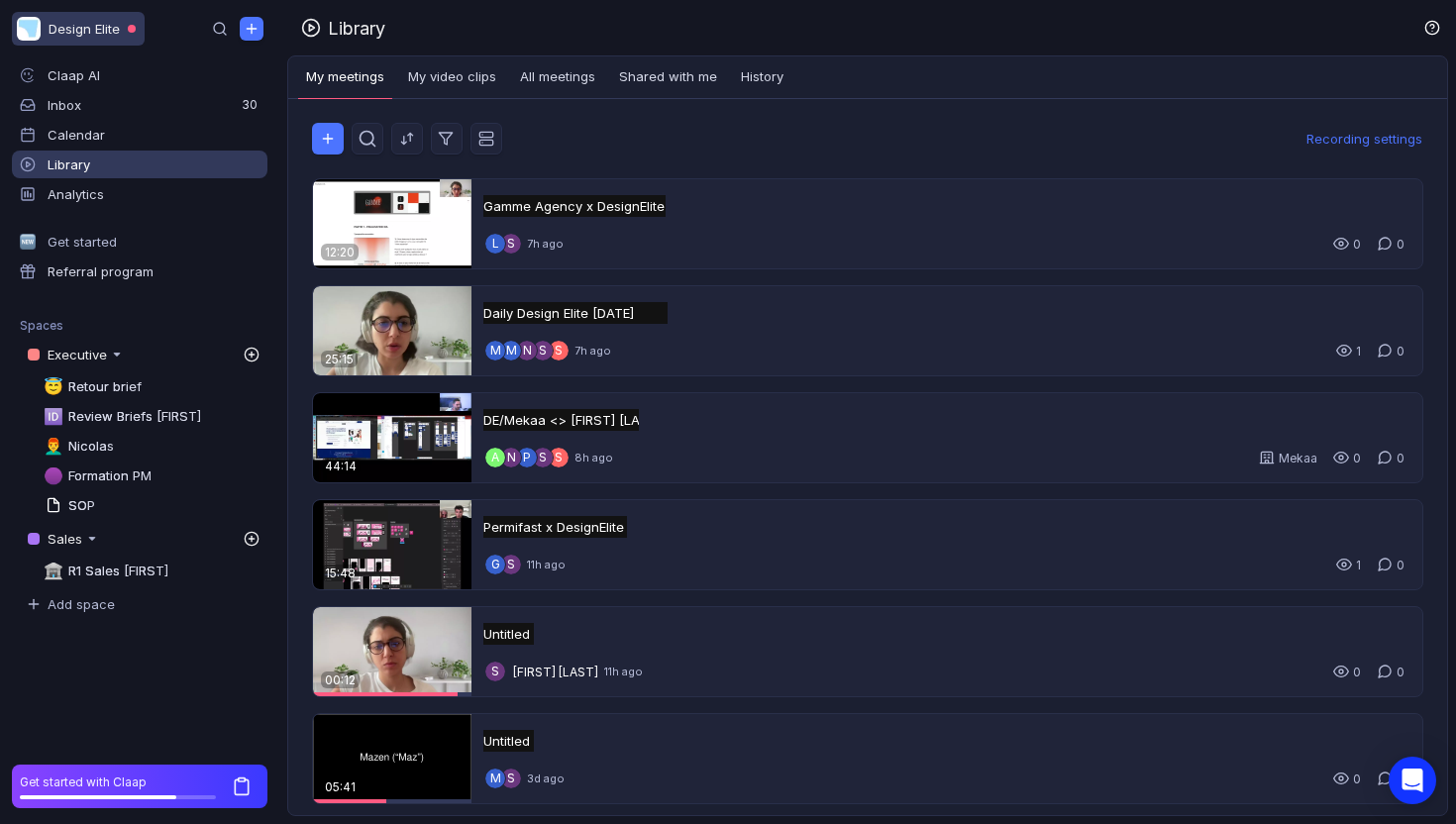 click on "Design Elite" at bounding box center (78, 29) 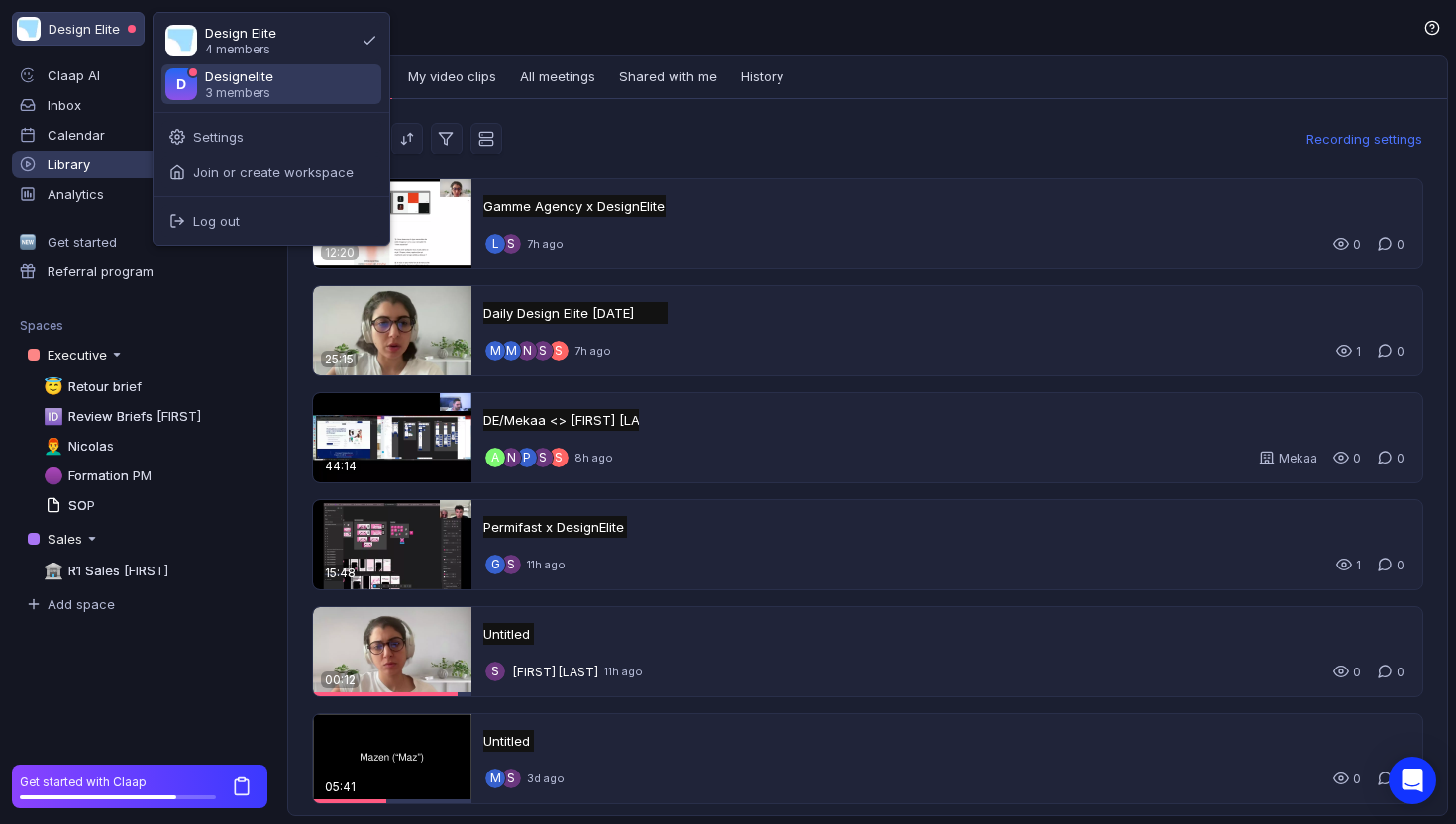 click on "D Designelite [NUMBER] members" at bounding box center (271, 84) 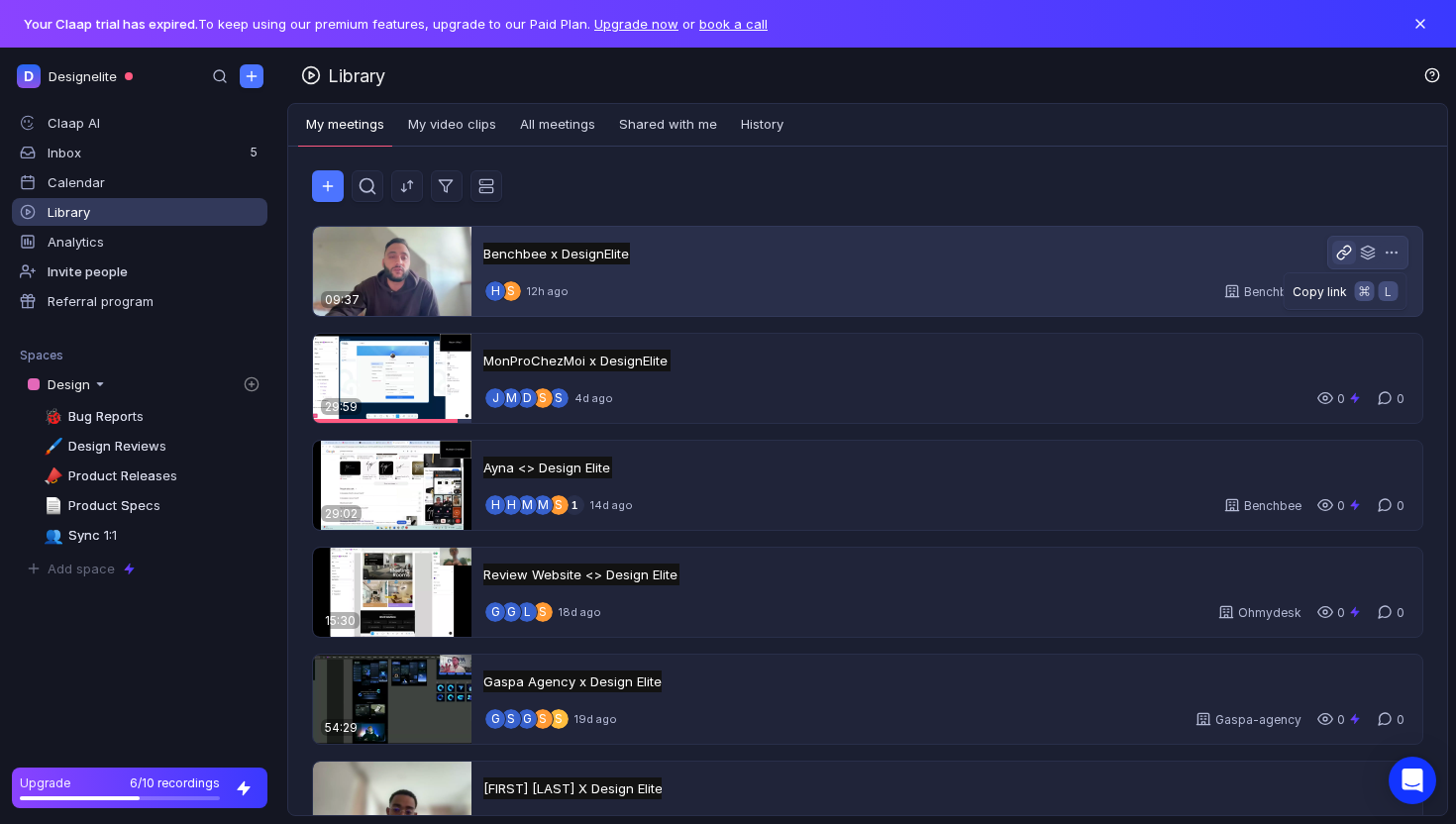 click at bounding box center [1341, 255] 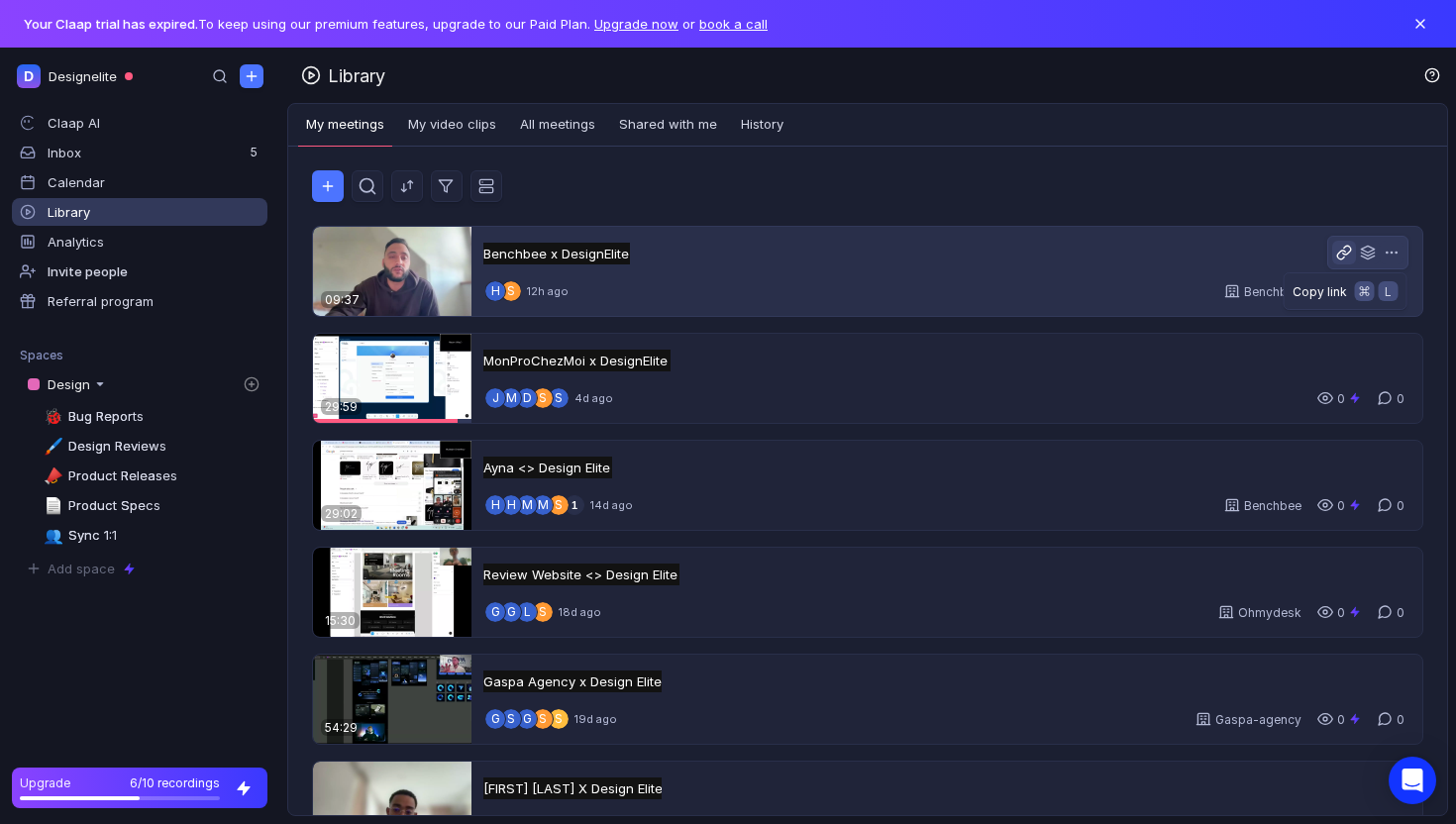 click at bounding box center (1344, 253) 